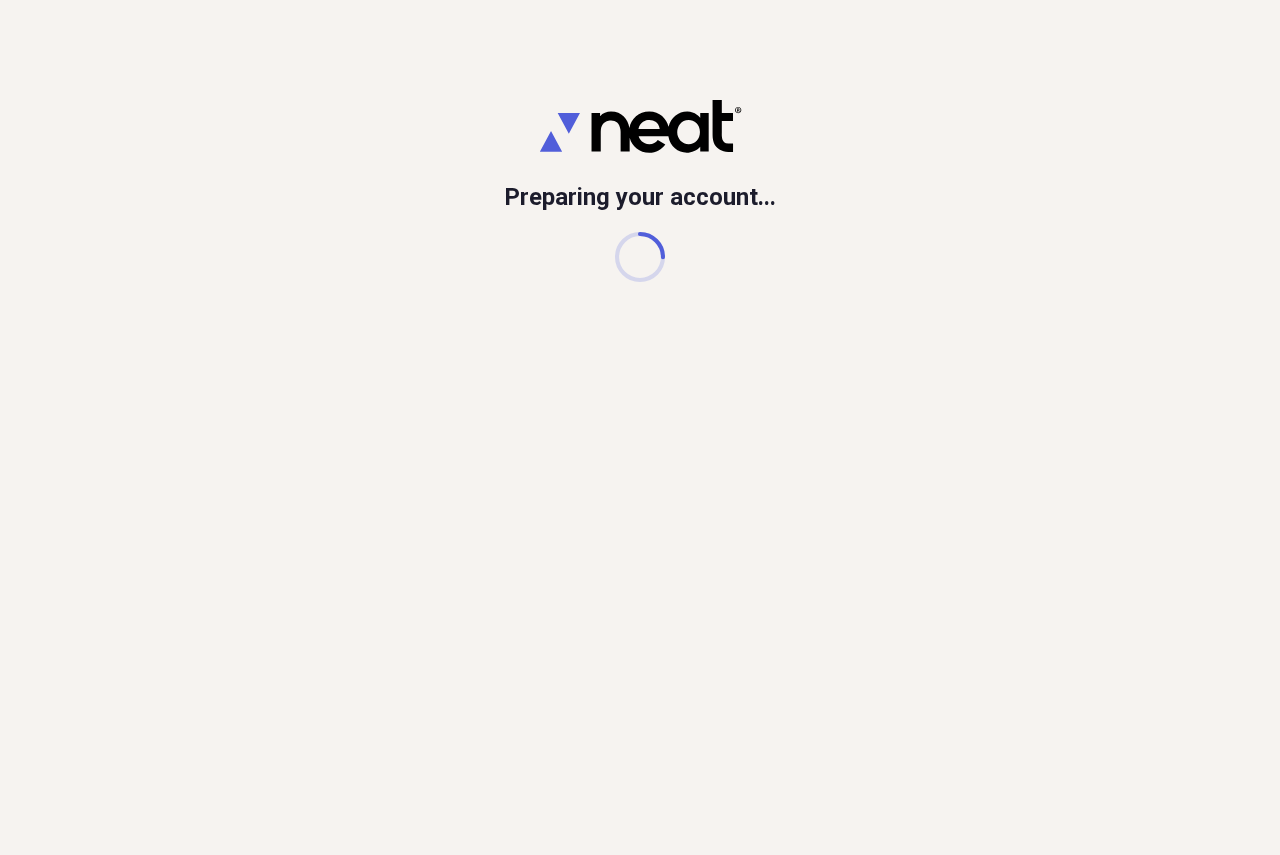 scroll, scrollTop: 0, scrollLeft: 0, axis: both 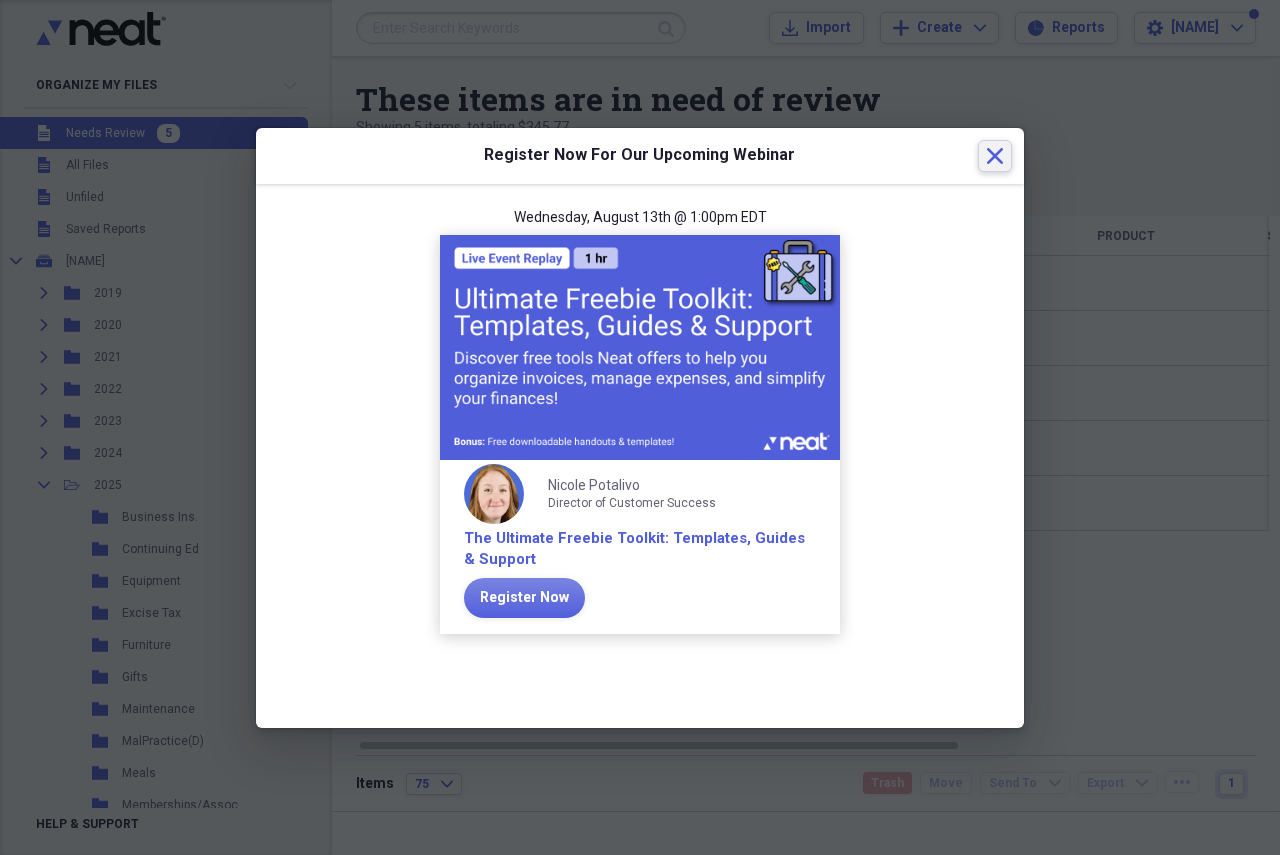 click on "Close" 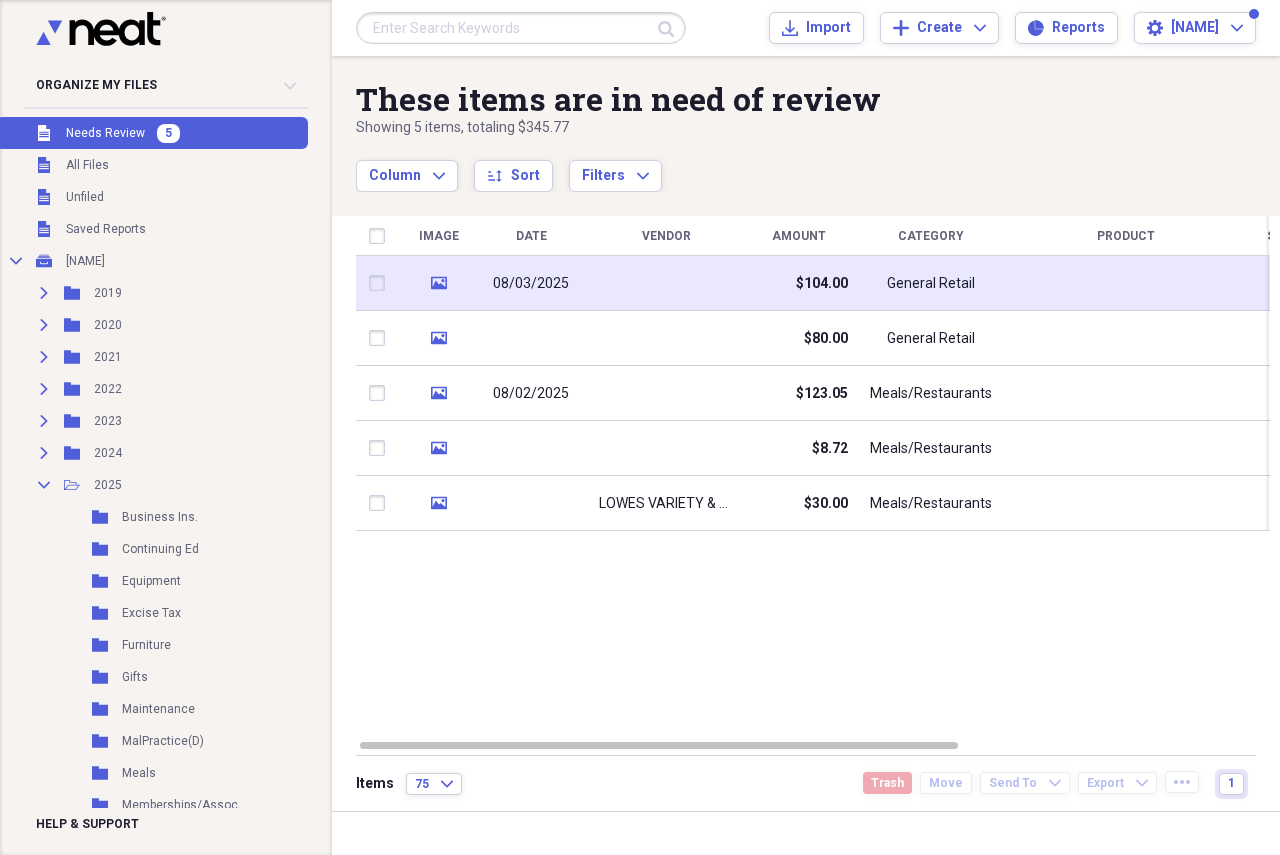 click at bounding box center (666, 283) 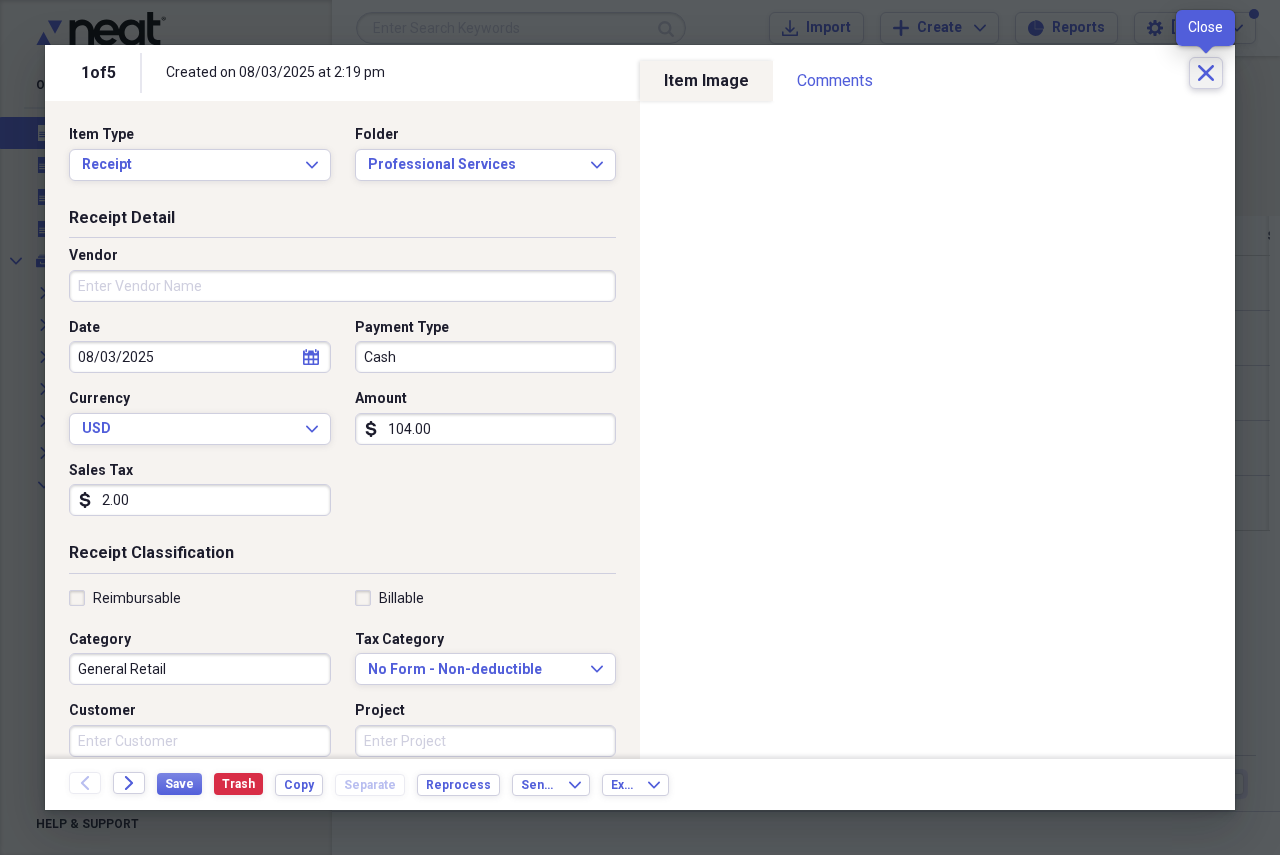 click on "Close" at bounding box center (1206, 73) 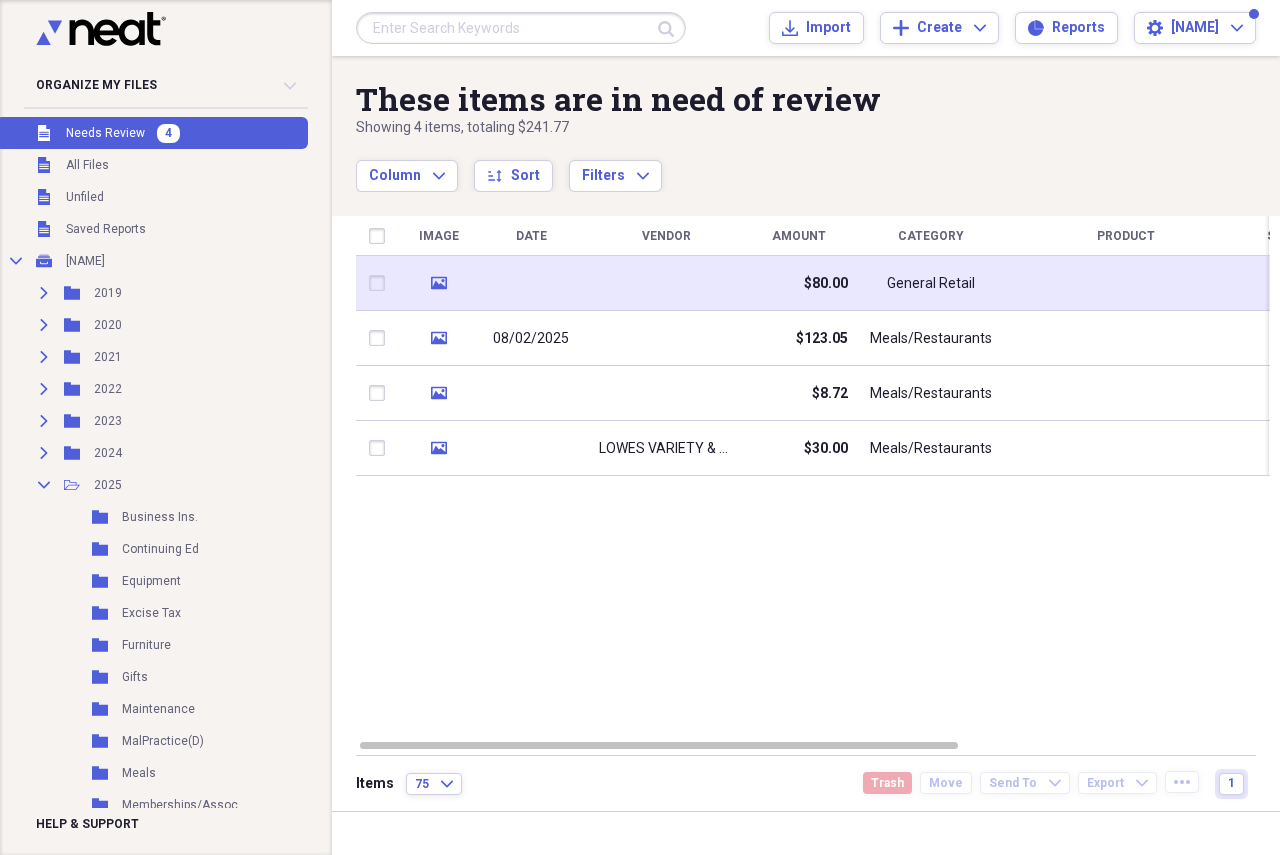 click at bounding box center [531, 283] 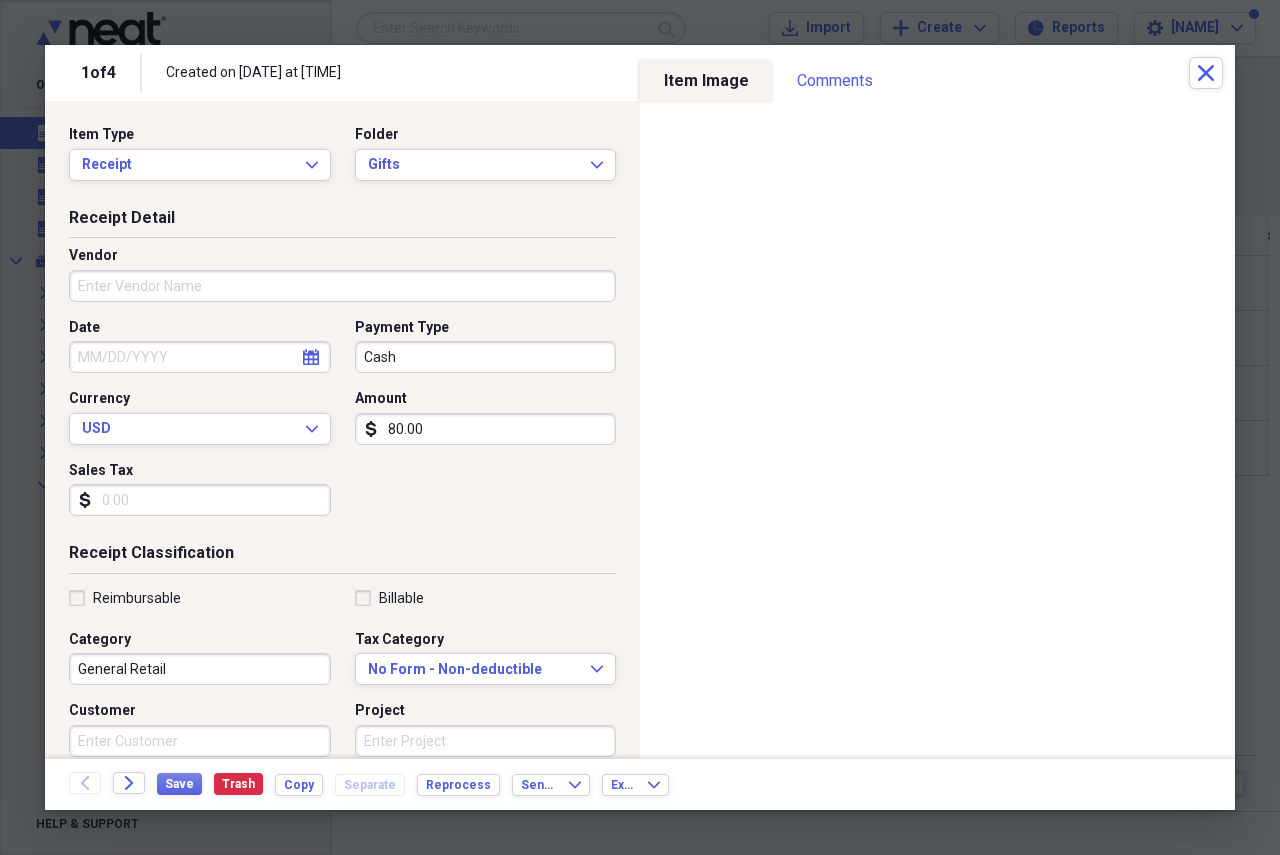 click on "80.00" at bounding box center [486, 429] 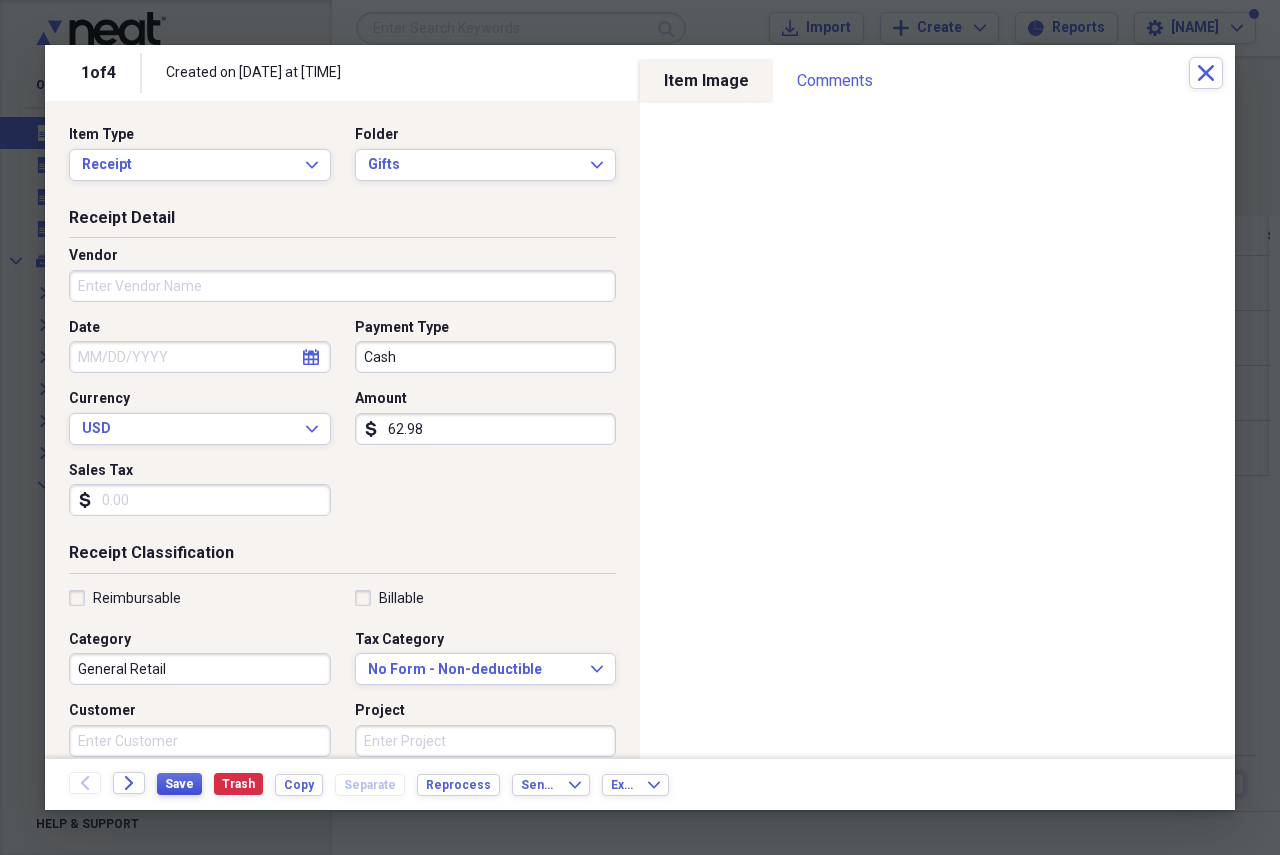 type on "62.98" 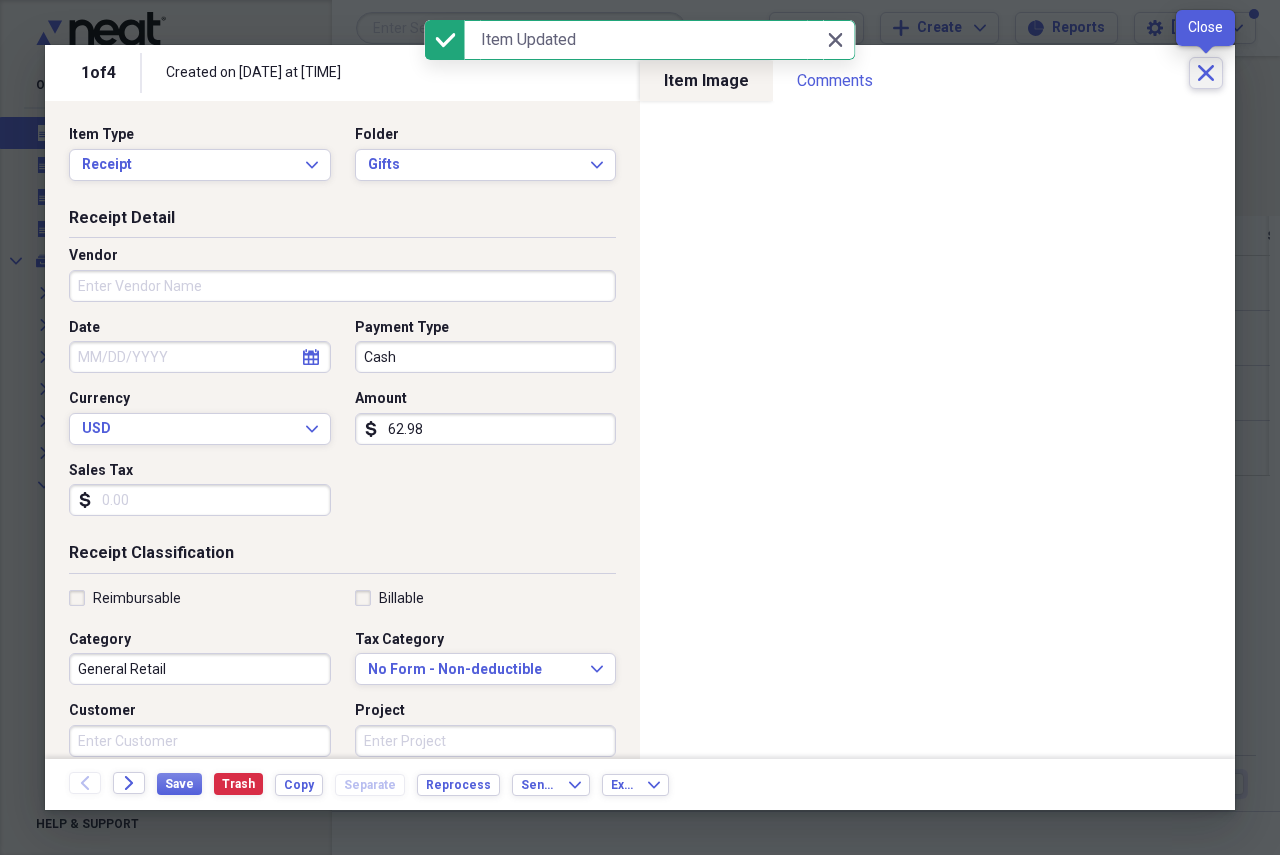 click 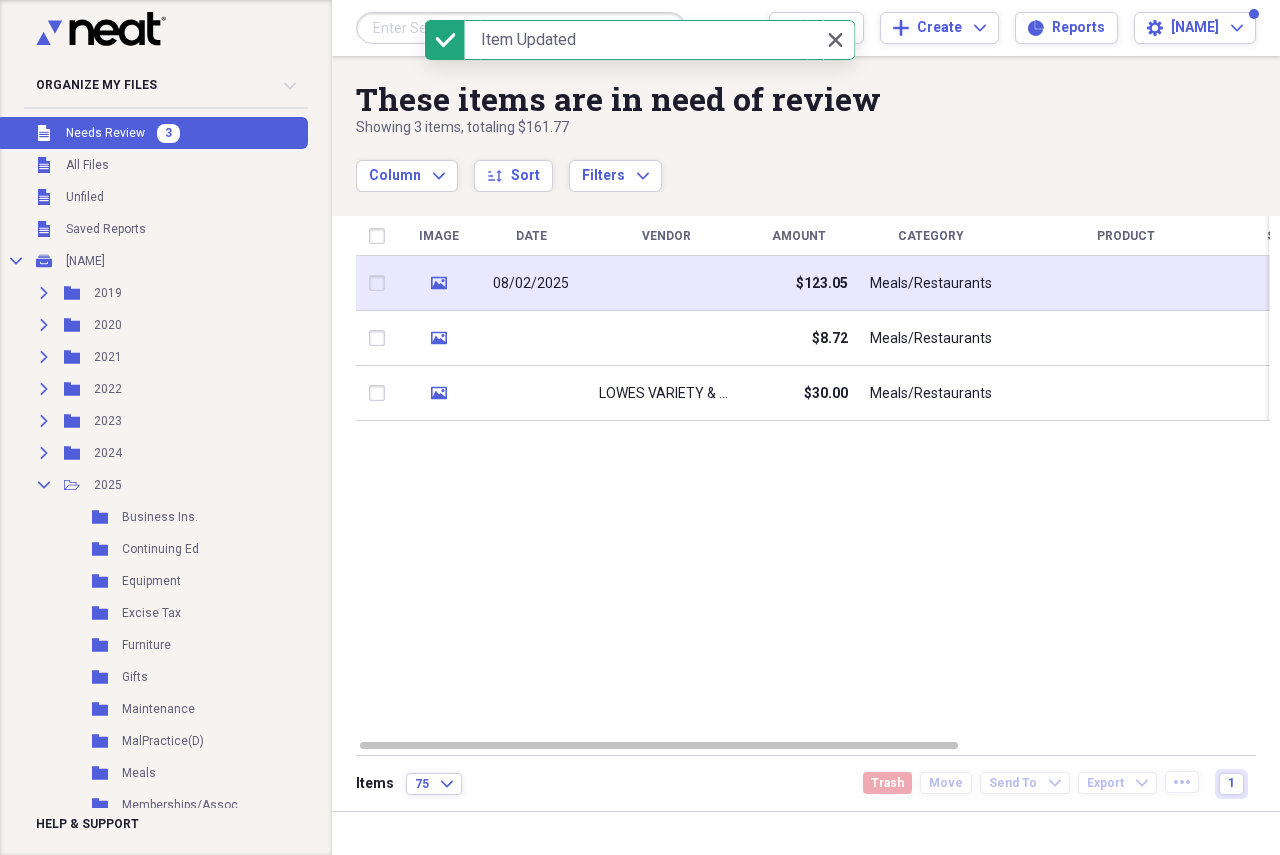 click at bounding box center (666, 283) 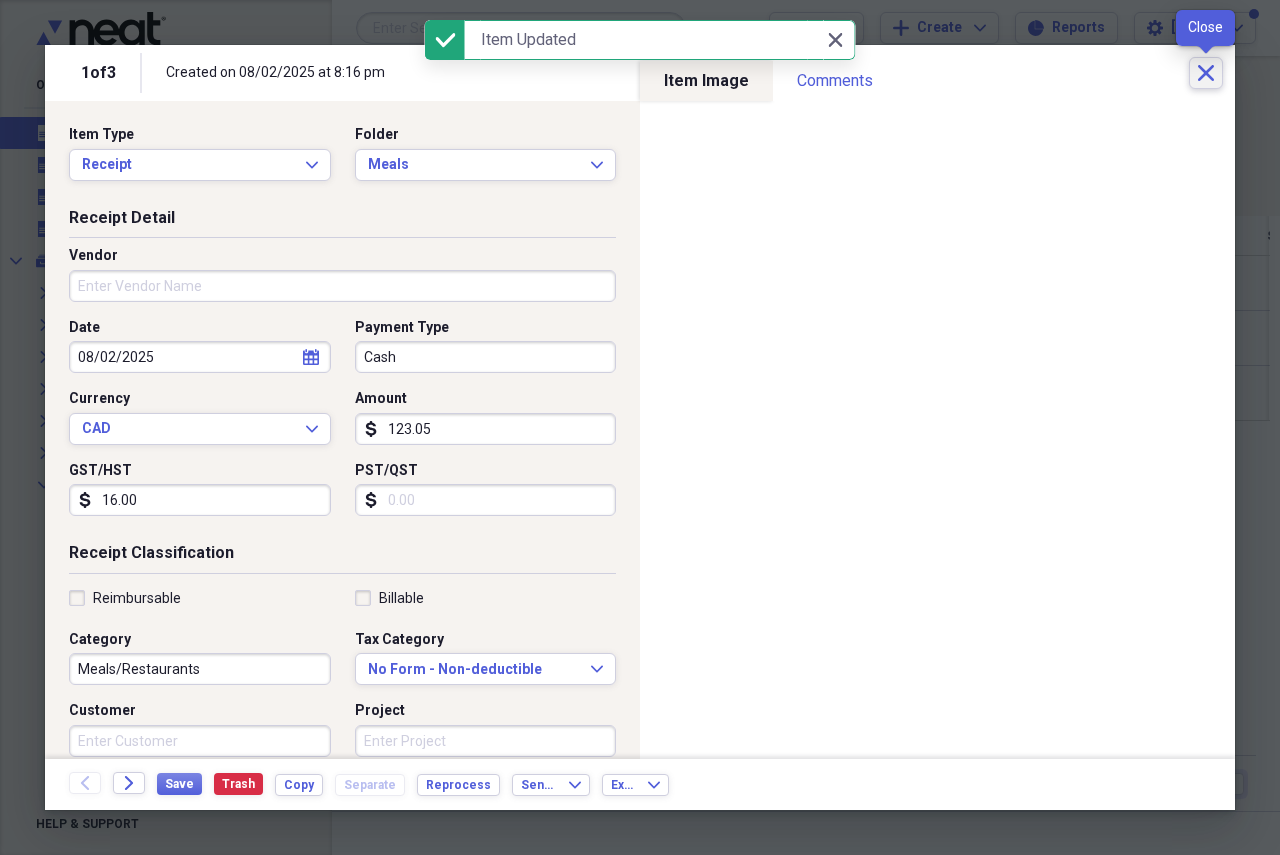 click 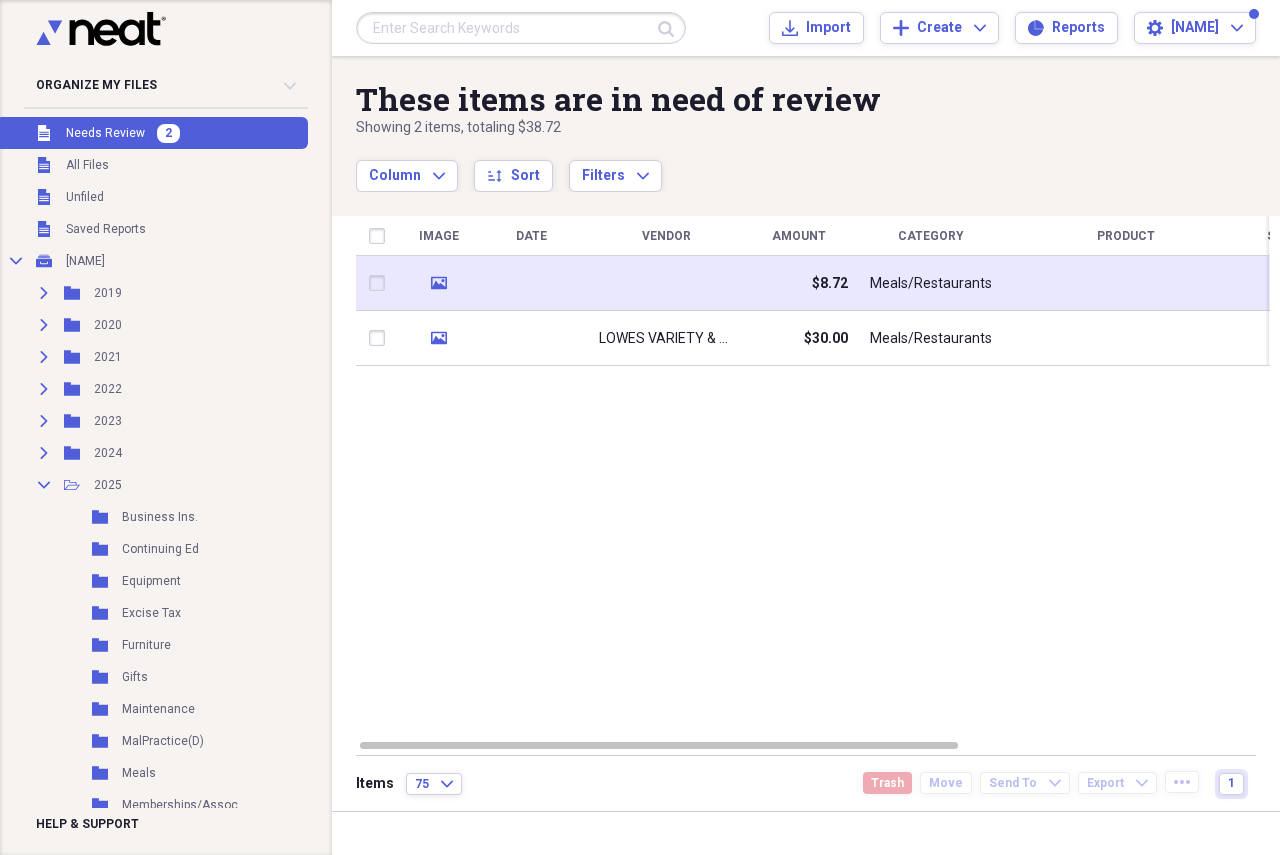 click at bounding box center [531, 283] 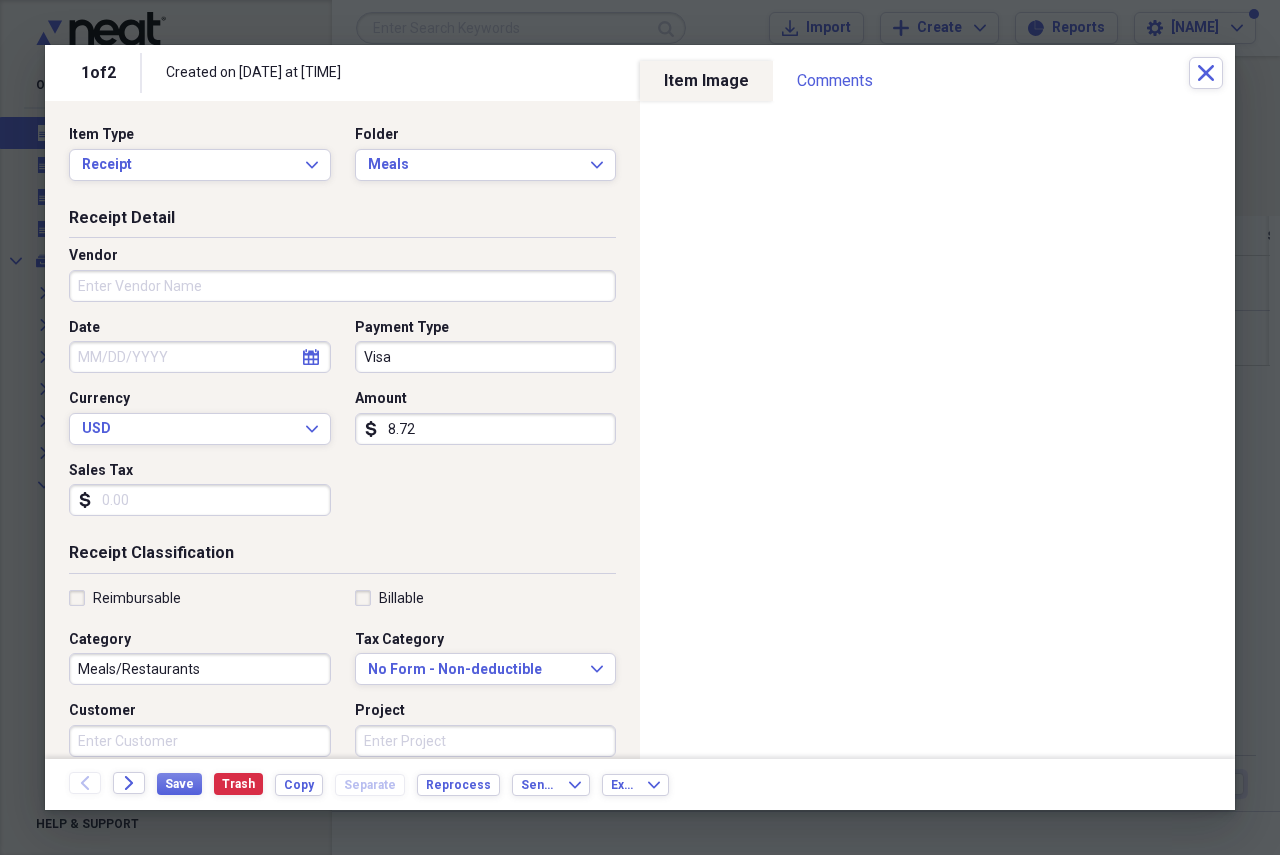 click on "8.72" at bounding box center [486, 429] 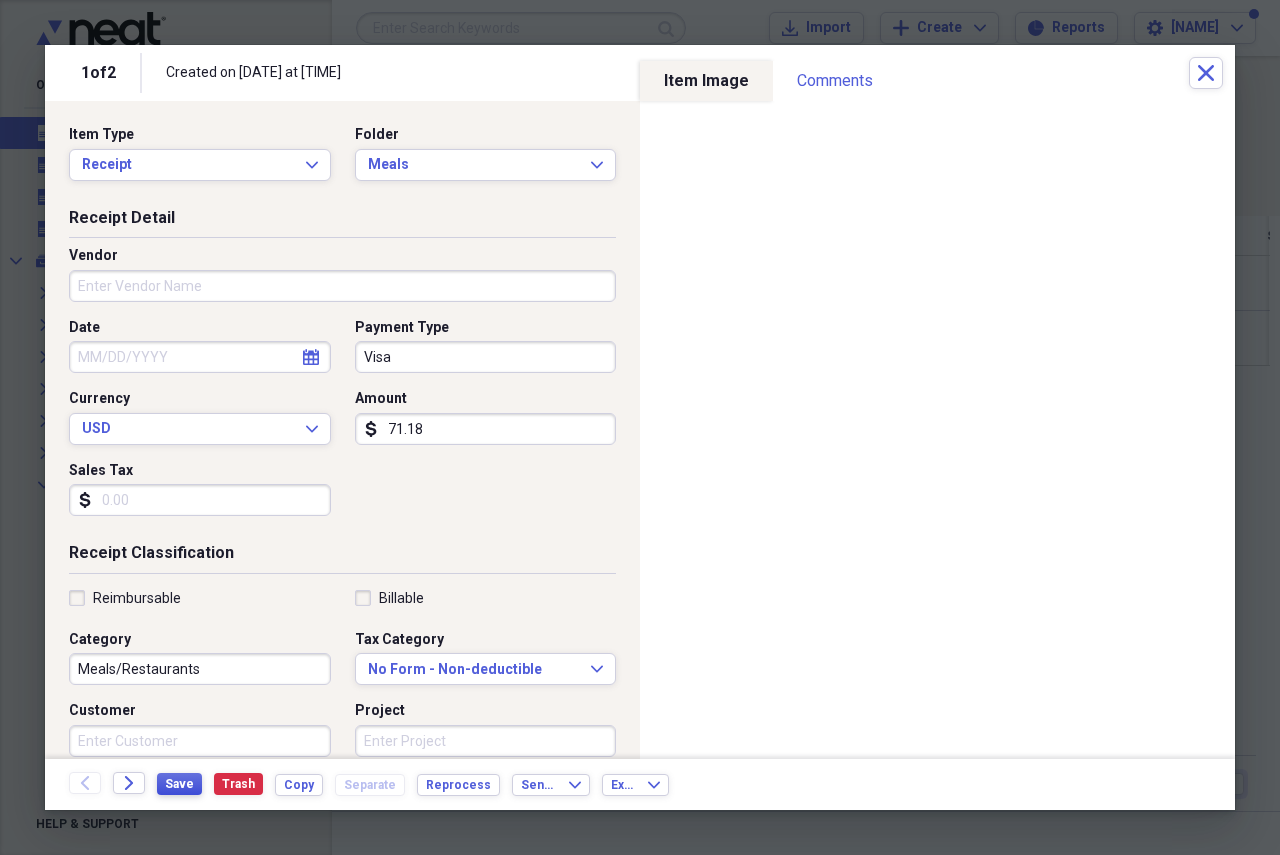 type on "71.18" 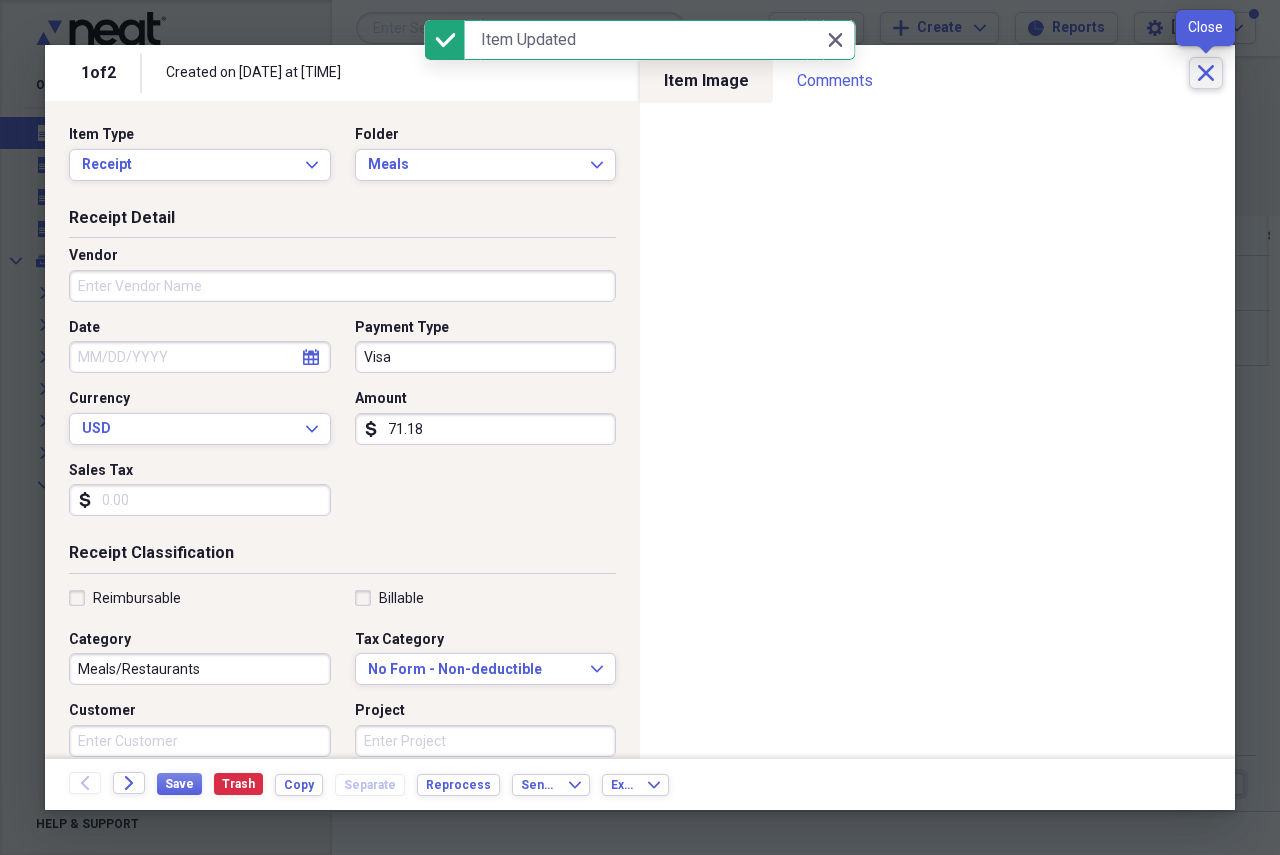 click on "Close" 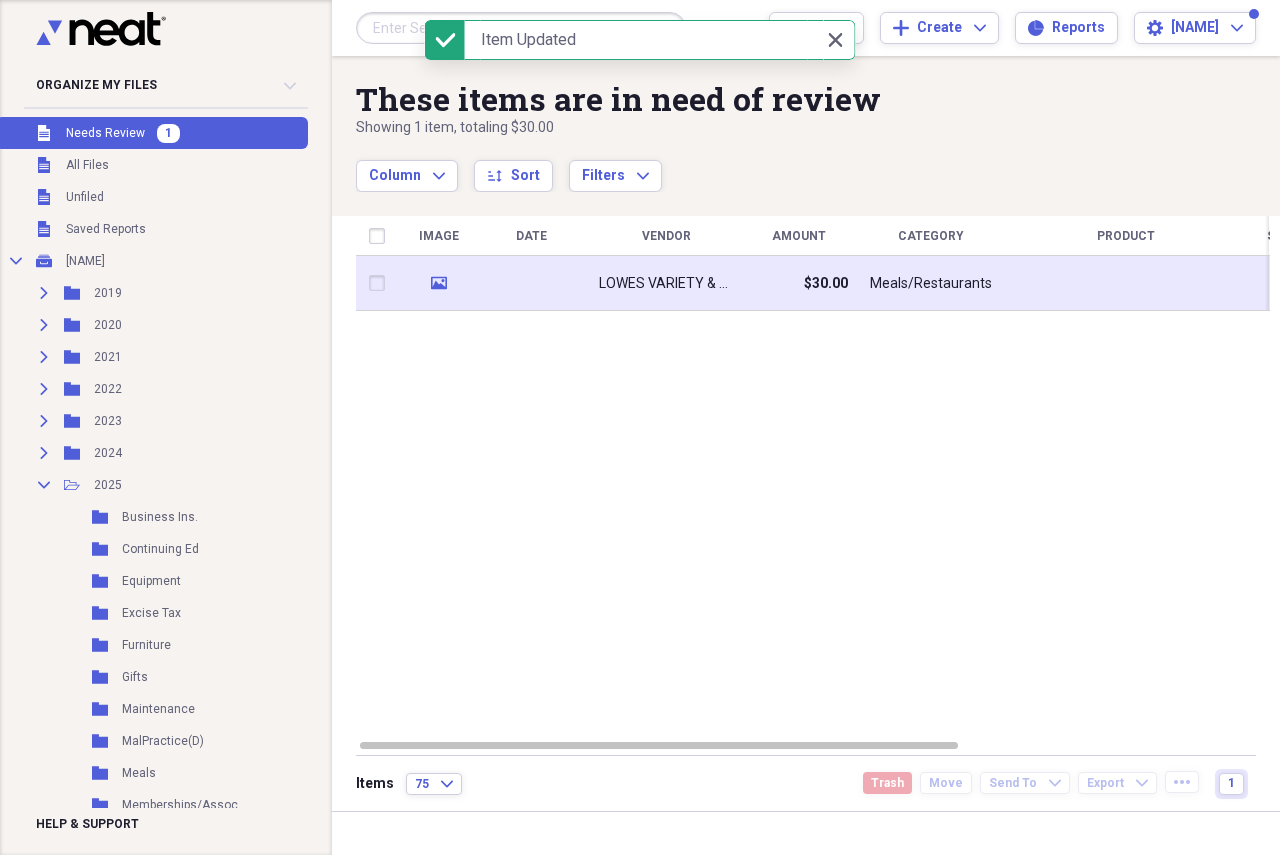 click at bounding box center [531, 283] 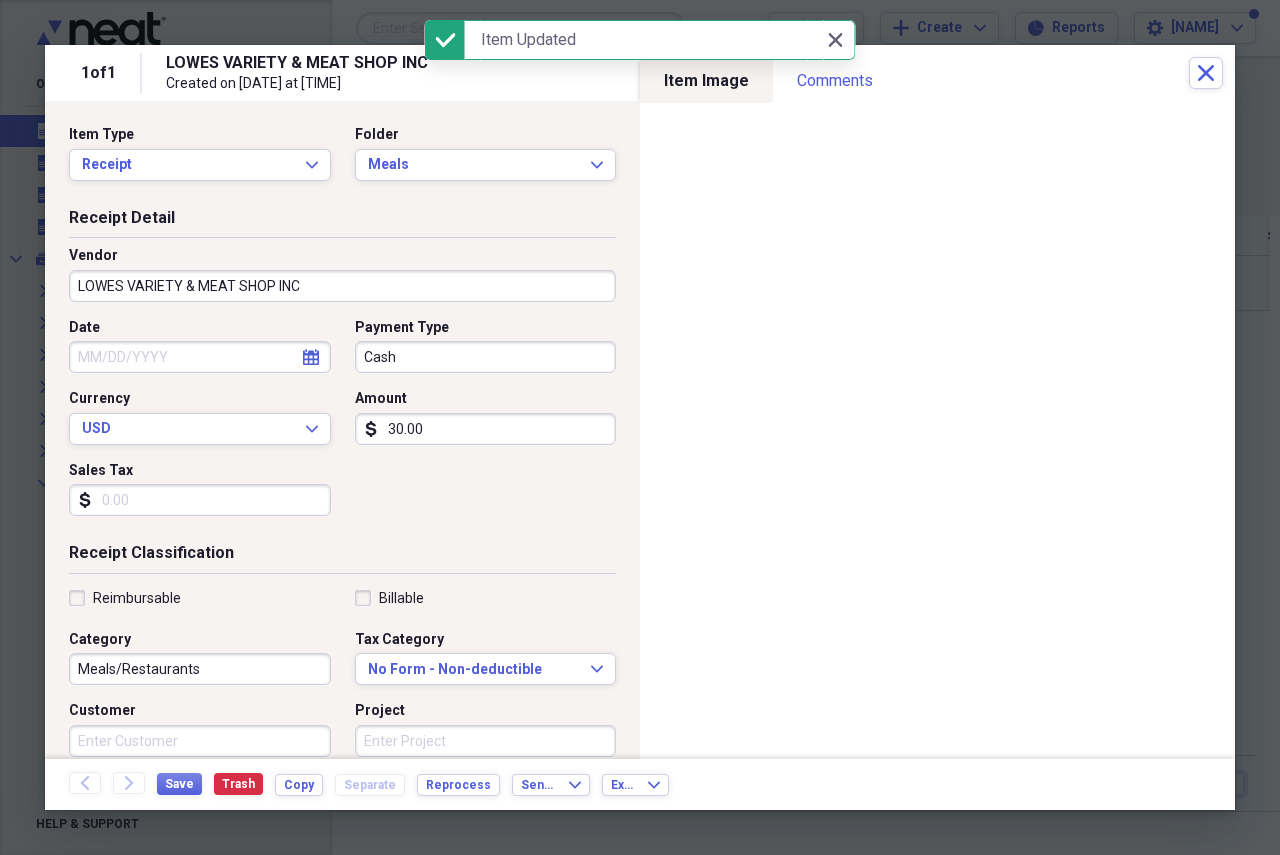click on "30.00" at bounding box center [486, 429] 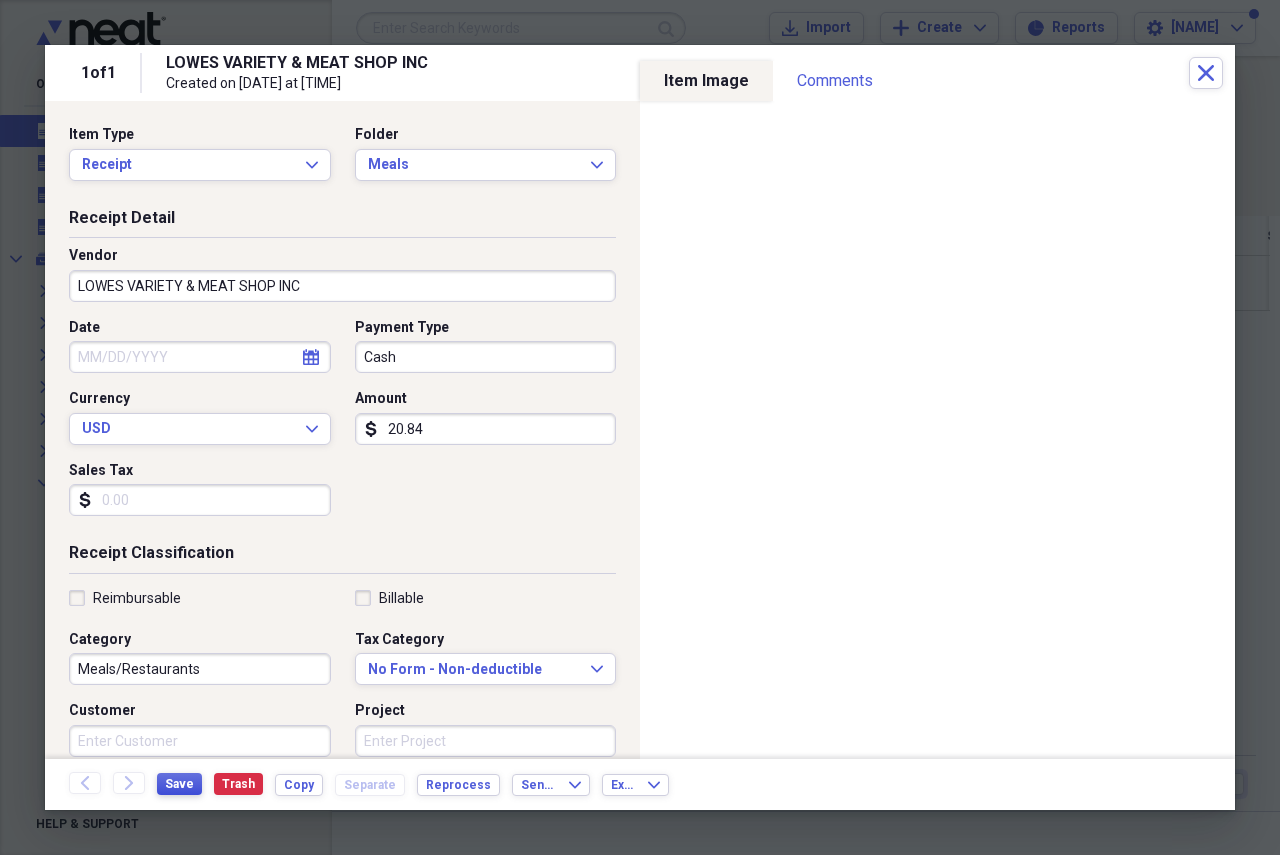 type on "20.84" 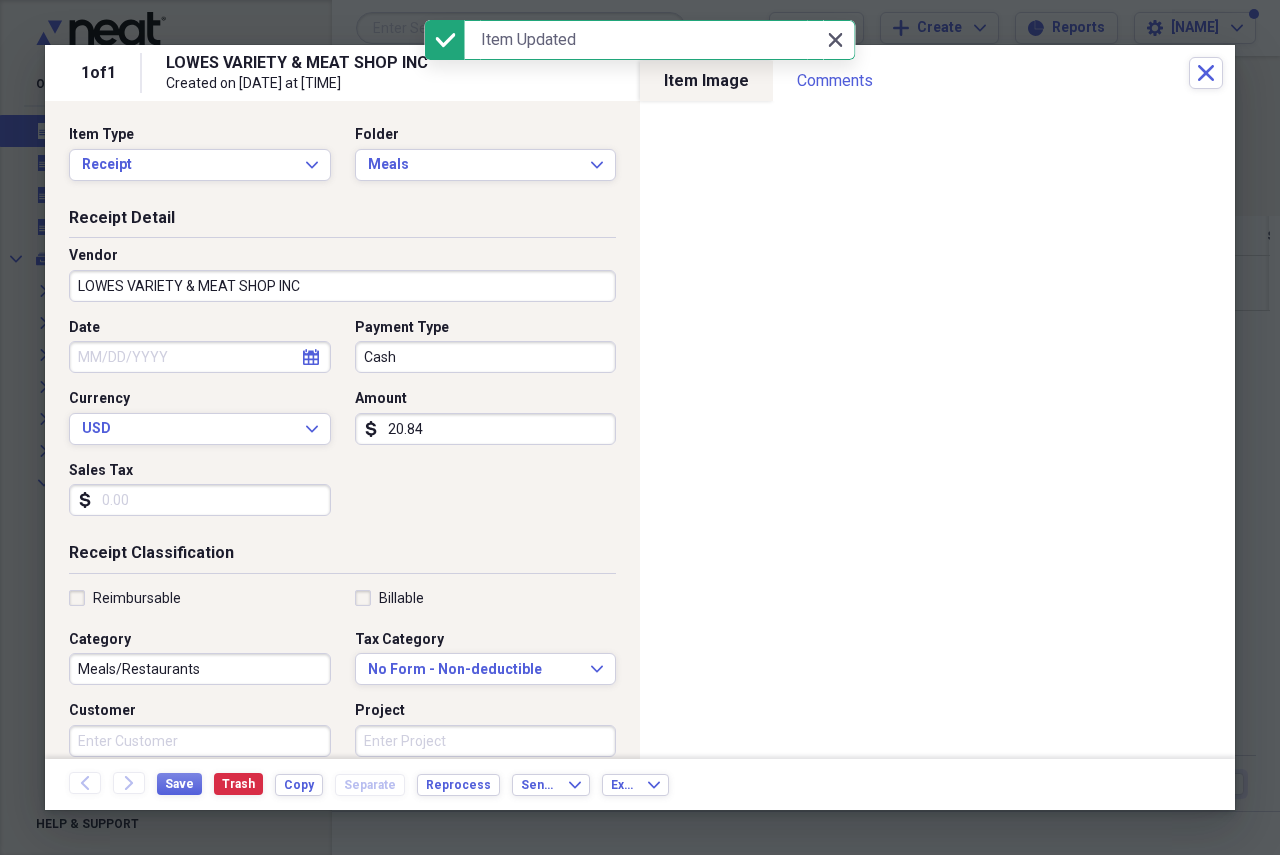 click 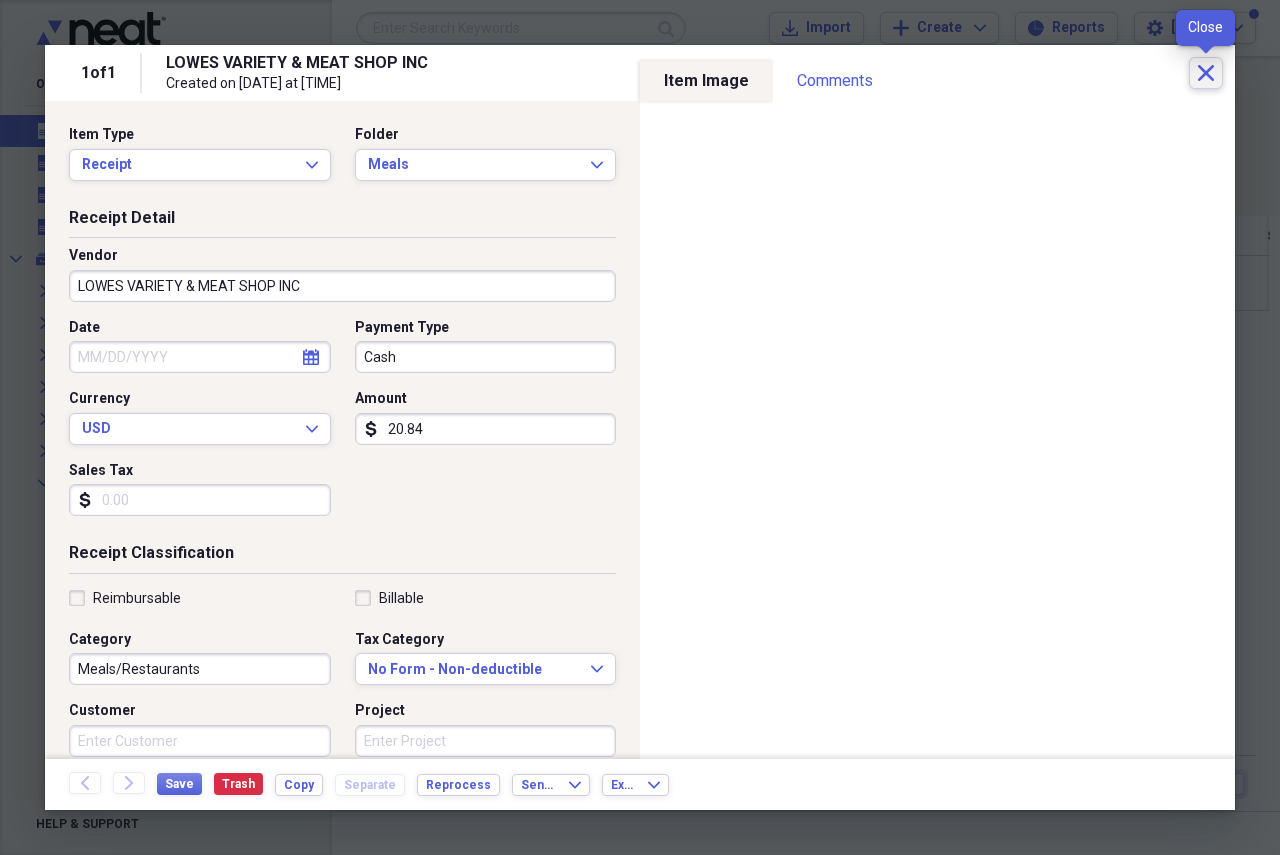 click on "Close" at bounding box center (1206, 73) 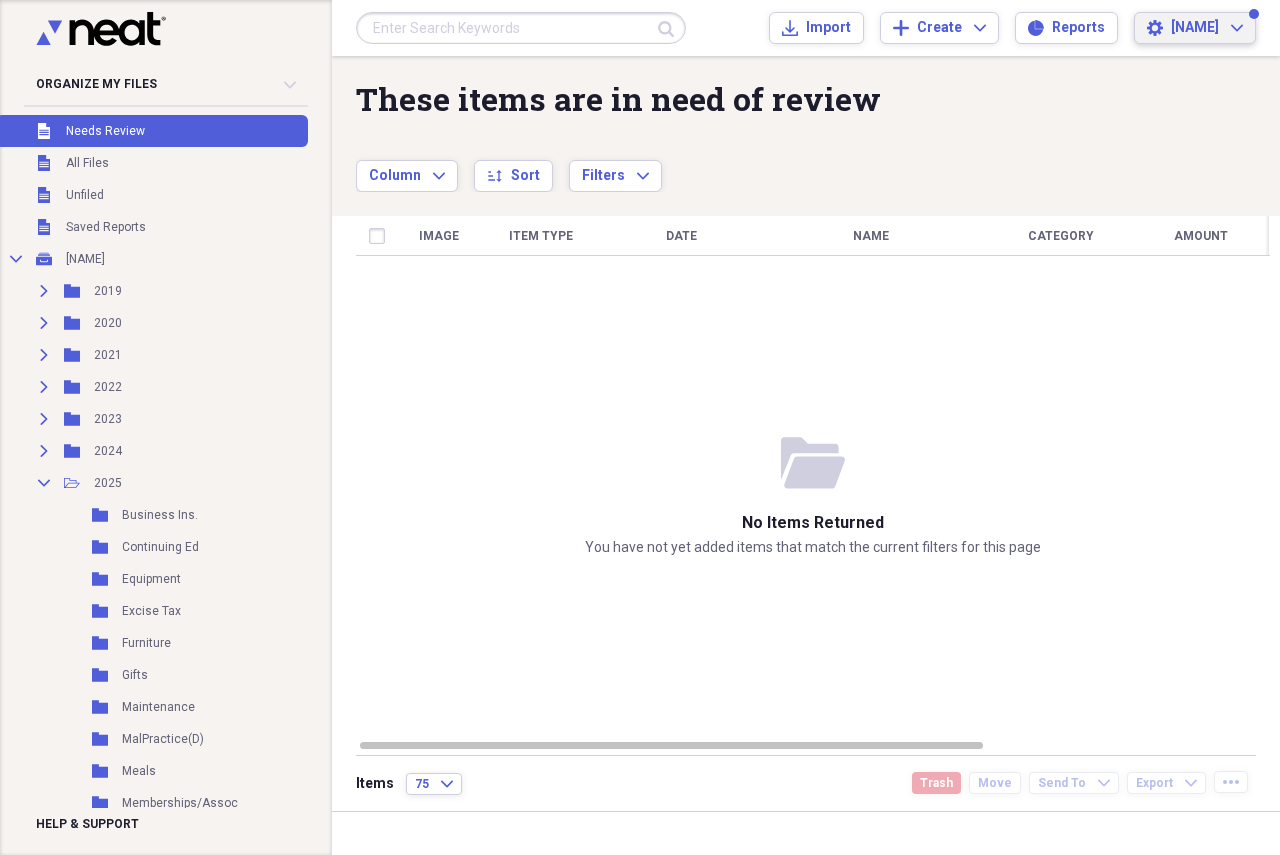 click on "[NAME]" at bounding box center [1195, 28] 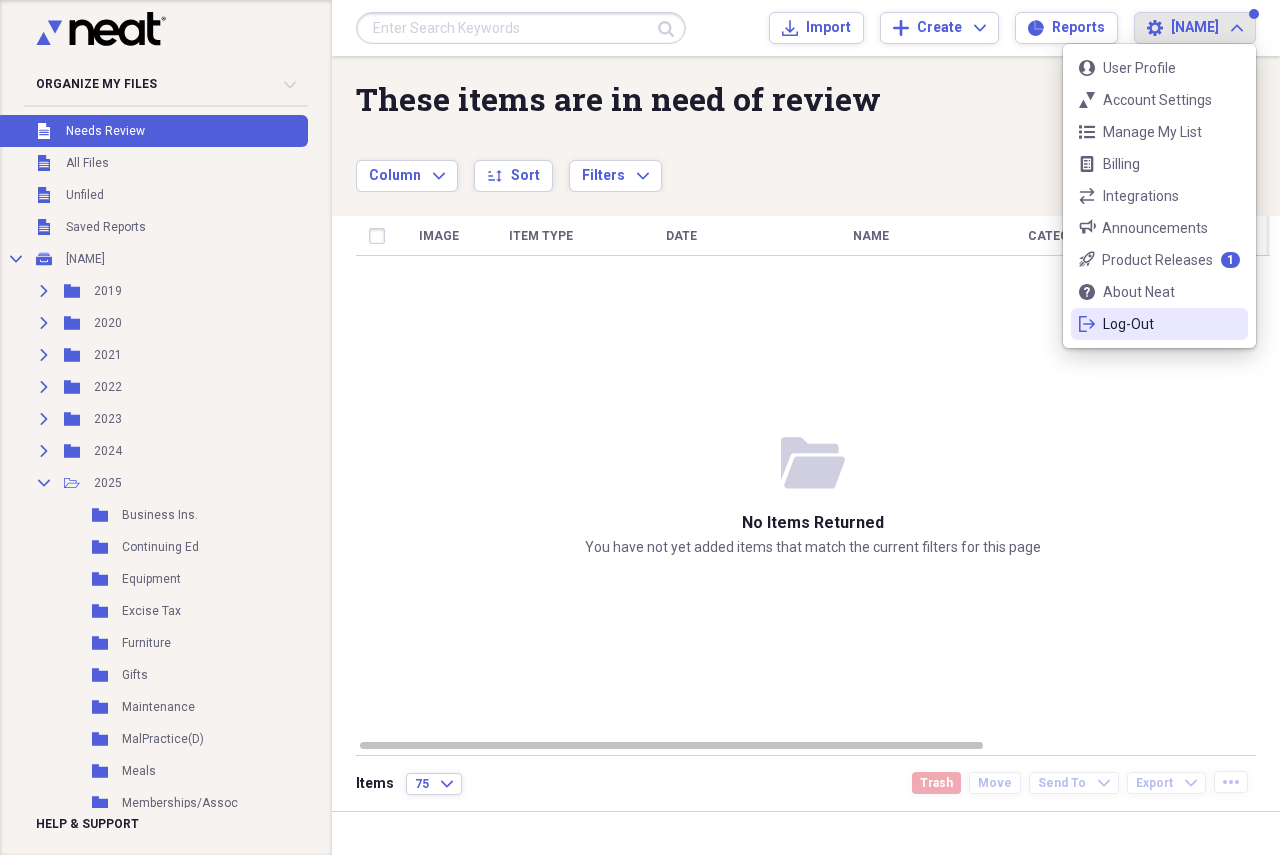click on "Log-Out" at bounding box center (1159, 324) 